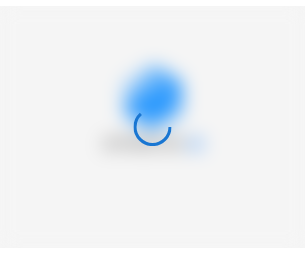 scroll, scrollTop: 0, scrollLeft: 0, axis: both 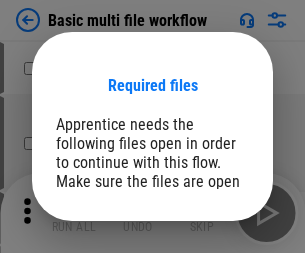 click on "Open" at bounding box center [209, 265] 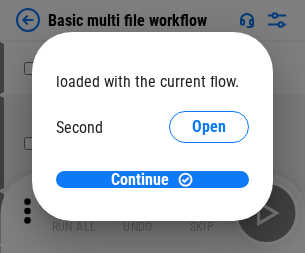 click on "Open" at bounding box center [209, 188] 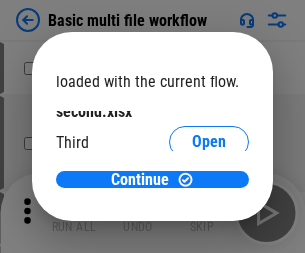 scroll, scrollTop: 57, scrollLeft: 0, axis: vertical 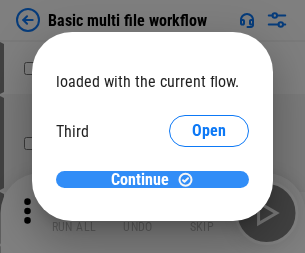click on "Continue" at bounding box center (140, 180) 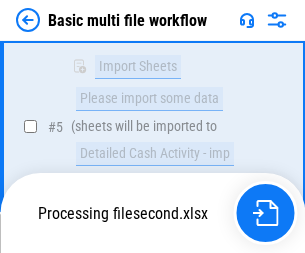 scroll, scrollTop: 552, scrollLeft: 0, axis: vertical 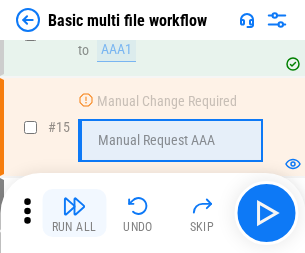 click at bounding box center [74, 206] 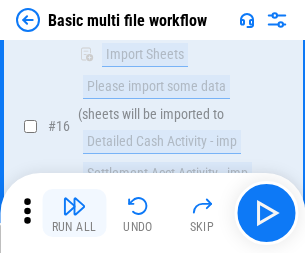 click at bounding box center (74, 206) 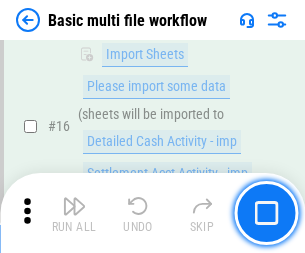 scroll, scrollTop: 1331, scrollLeft: 0, axis: vertical 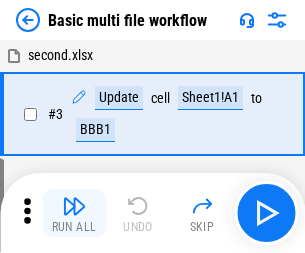 click at bounding box center (74, 206) 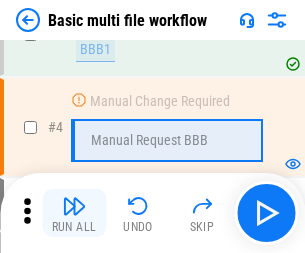 click at bounding box center (74, 206) 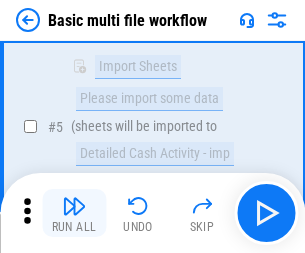 click at bounding box center [74, 206] 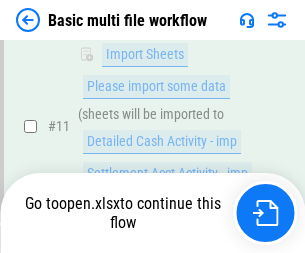 scroll, scrollTop: 1046, scrollLeft: 0, axis: vertical 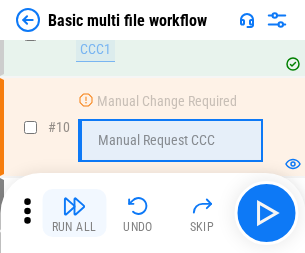 click at bounding box center [74, 206] 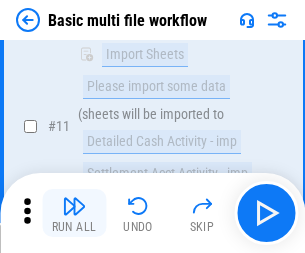 click at bounding box center [74, 206] 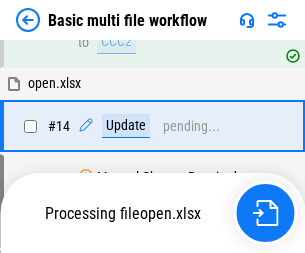 scroll, scrollTop: 1046, scrollLeft: 0, axis: vertical 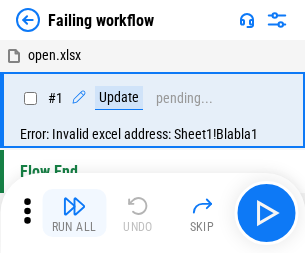 click at bounding box center (74, 206) 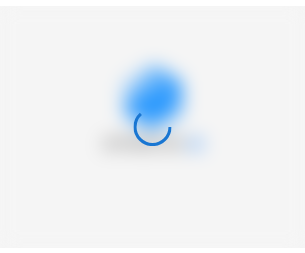 scroll, scrollTop: 0, scrollLeft: 0, axis: both 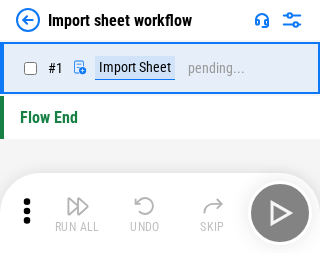 click at bounding box center (78, 206) 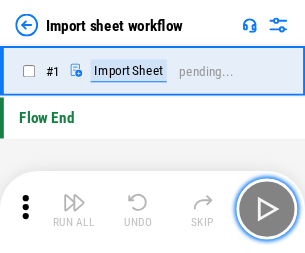 scroll, scrollTop: 7, scrollLeft: 0, axis: vertical 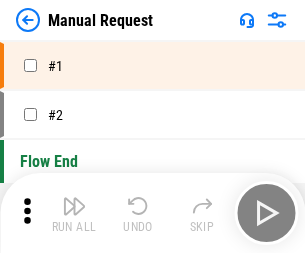 click at bounding box center (74, 206) 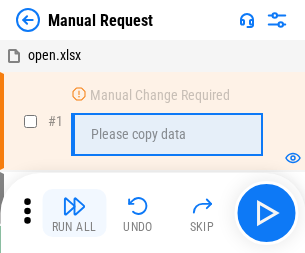 click at bounding box center [74, 206] 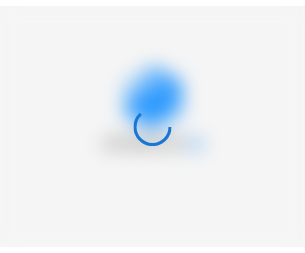 scroll, scrollTop: 0, scrollLeft: 0, axis: both 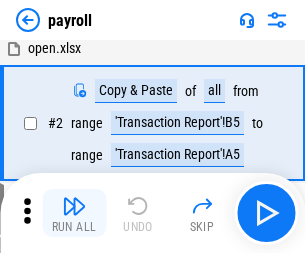 click at bounding box center (74, 206) 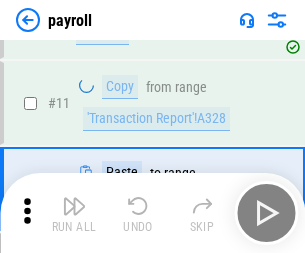 scroll, scrollTop: 247, scrollLeft: 0, axis: vertical 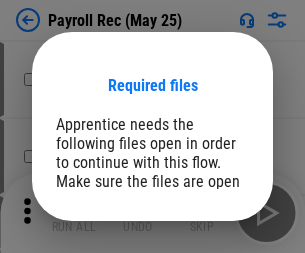 click on "Open" at bounding box center [209, 287] 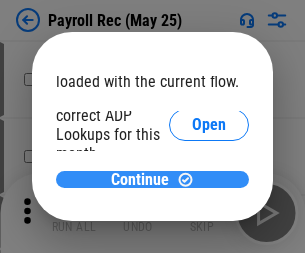 click on "Continue" at bounding box center [140, 180] 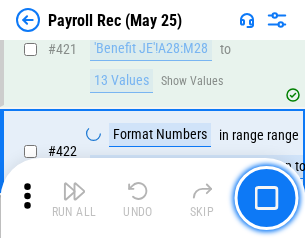 scroll, scrollTop: 9572, scrollLeft: 0, axis: vertical 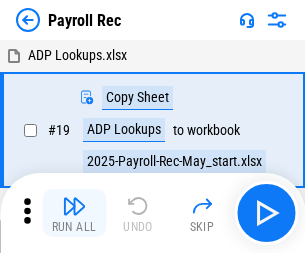 click at bounding box center (74, 206) 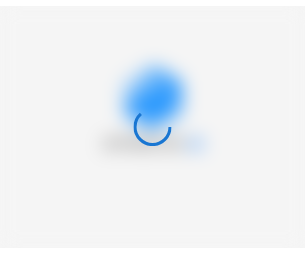 scroll, scrollTop: 0, scrollLeft: 0, axis: both 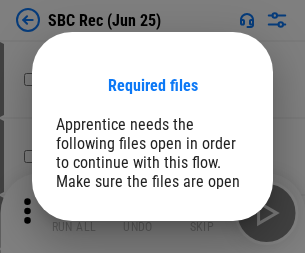 click on "Open" at bounding box center (209, 287) 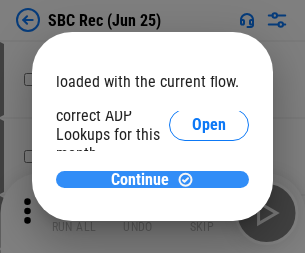 click on "Continue" at bounding box center [140, 180] 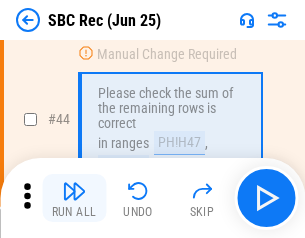 click at bounding box center (74, 191) 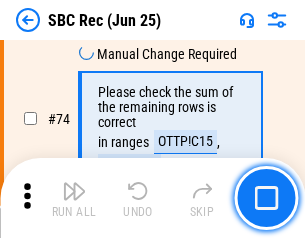 click at bounding box center (74, 191) 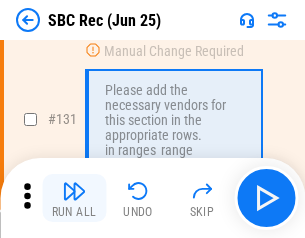click at bounding box center (74, 191) 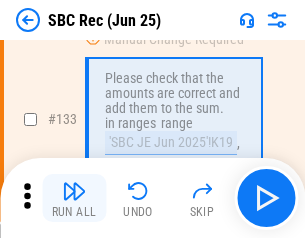click at bounding box center [74, 191] 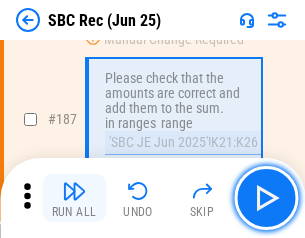 click at bounding box center (74, 191) 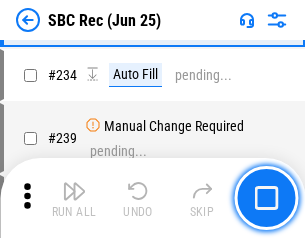 scroll, scrollTop: 6425, scrollLeft: 0, axis: vertical 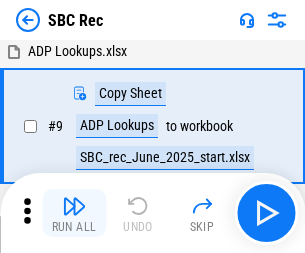 click at bounding box center [74, 206] 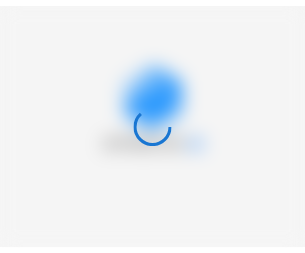 scroll, scrollTop: 0, scrollLeft: 0, axis: both 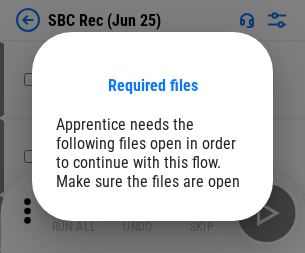 click on "Open" at bounding box center [209, 287] 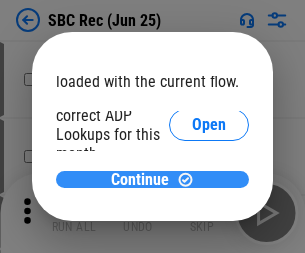click on "Continue" at bounding box center (140, 180) 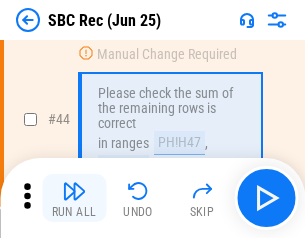 click at bounding box center [74, 191] 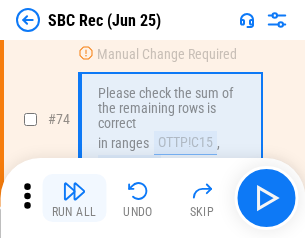 click at bounding box center [74, 191] 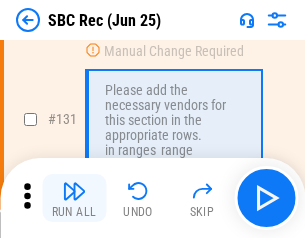 click at bounding box center [74, 191] 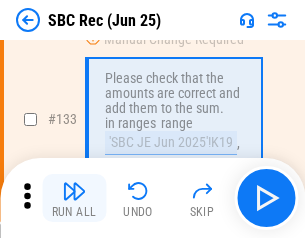 click at bounding box center (74, 191) 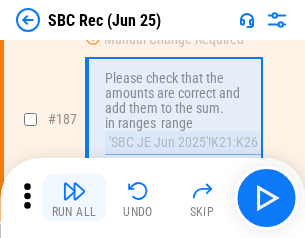 click at bounding box center [74, 191] 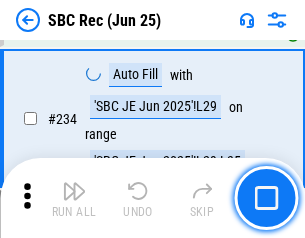 scroll, scrollTop: 6425, scrollLeft: 0, axis: vertical 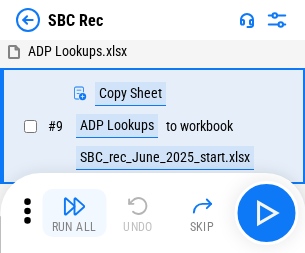 click at bounding box center (74, 206) 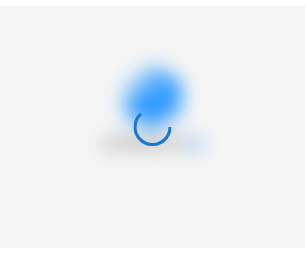 scroll, scrollTop: 0, scrollLeft: 0, axis: both 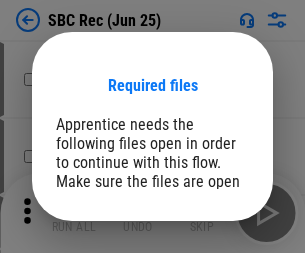 click on "Open" at bounding box center (209, 287) 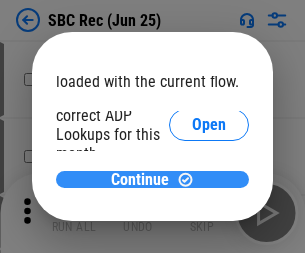 click on "Continue" at bounding box center [140, 180] 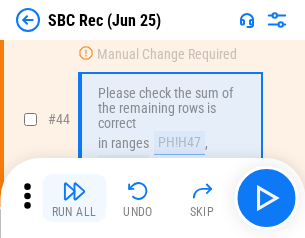 click at bounding box center [74, 191] 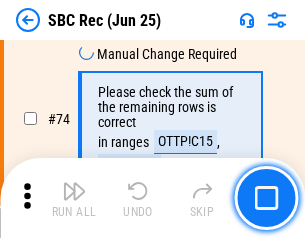 click at bounding box center [74, 191] 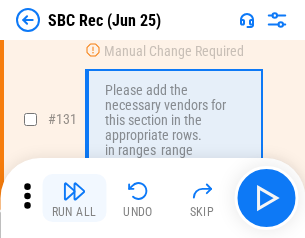 click at bounding box center (74, 191) 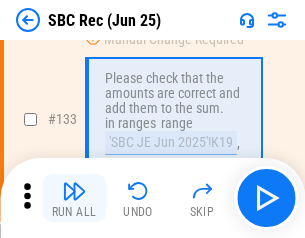 click at bounding box center [74, 191] 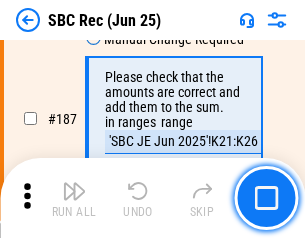 click at bounding box center [74, 191] 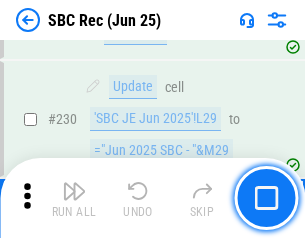 scroll, scrollTop: 6425, scrollLeft: 0, axis: vertical 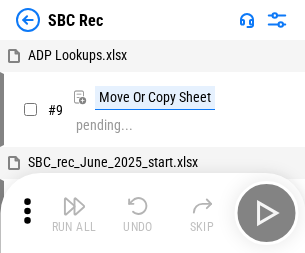 click at bounding box center (74, 206) 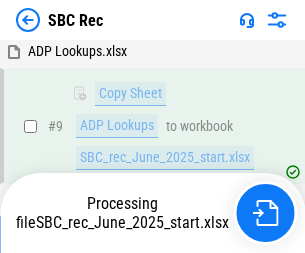 scroll, scrollTop: 131, scrollLeft: 0, axis: vertical 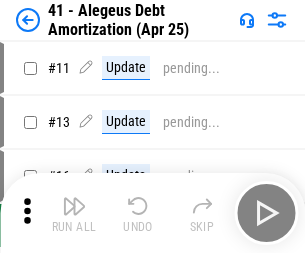 click at bounding box center (74, 206) 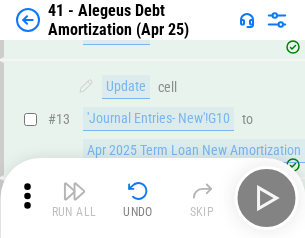 scroll, scrollTop: 247, scrollLeft: 0, axis: vertical 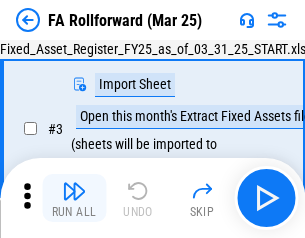 click at bounding box center (74, 191) 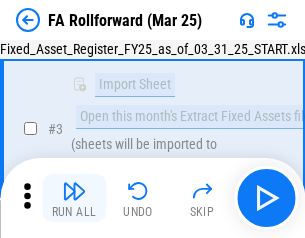 click at bounding box center (74, 191) 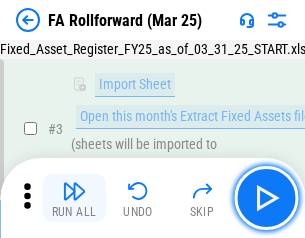 scroll, scrollTop: 184, scrollLeft: 0, axis: vertical 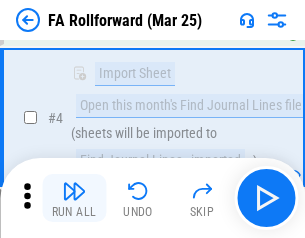 click at bounding box center [74, 191] 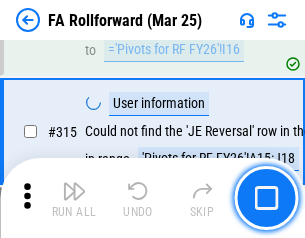 scroll, scrollTop: 9517, scrollLeft: 0, axis: vertical 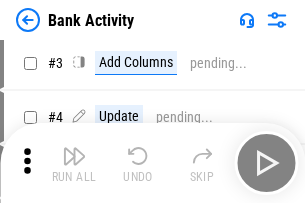 click at bounding box center [74, 156] 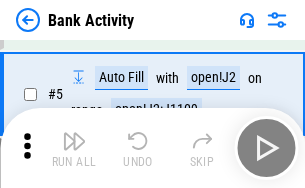 scroll, scrollTop: 106, scrollLeft: 0, axis: vertical 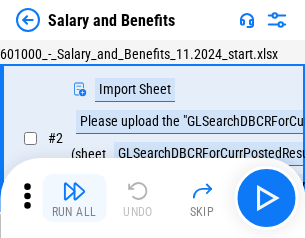 click at bounding box center [74, 191] 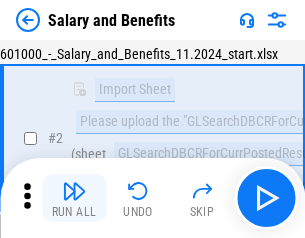 click at bounding box center (74, 191) 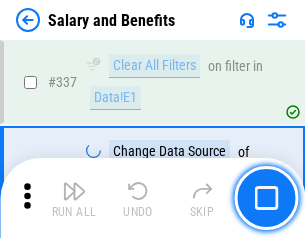 scroll, scrollTop: 9364, scrollLeft: 0, axis: vertical 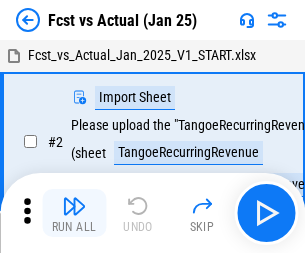 click at bounding box center (74, 206) 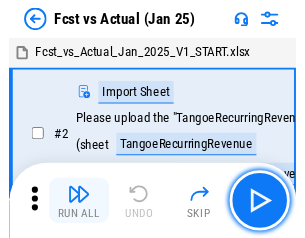 scroll, scrollTop: 26, scrollLeft: 0, axis: vertical 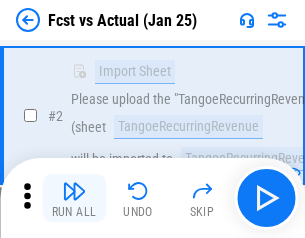 click at bounding box center [74, 191] 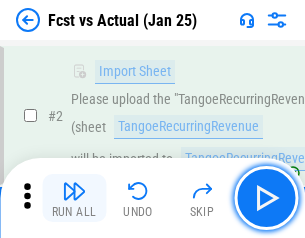 scroll, scrollTop: 187, scrollLeft: 0, axis: vertical 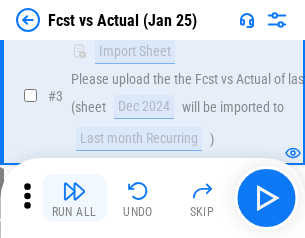 click at bounding box center (74, 191) 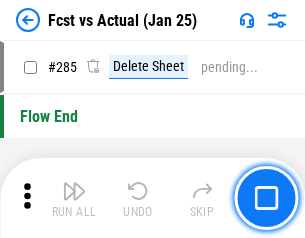 scroll, scrollTop: 9465, scrollLeft: 0, axis: vertical 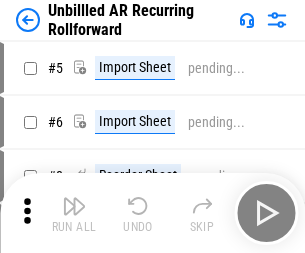 click at bounding box center (74, 206) 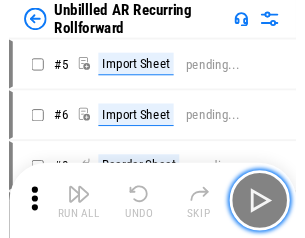 scroll, scrollTop: 43, scrollLeft: 0, axis: vertical 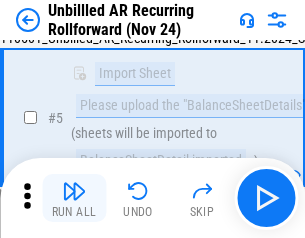 click at bounding box center [74, 191] 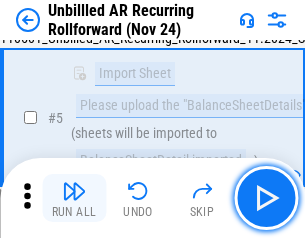 scroll, scrollTop: 188, scrollLeft: 0, axis: vertical 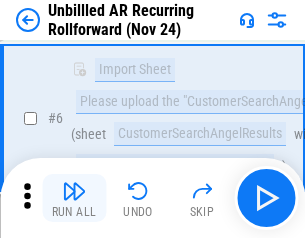 click at bounding box center (74, 191) 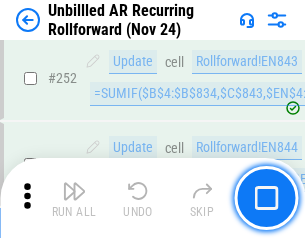 scroll, scrollTop: 6793, scrollLeft: 0, axis: vertical 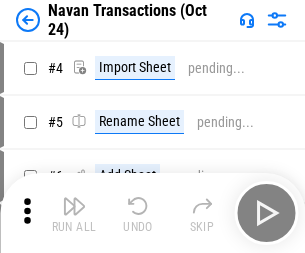 click at bounding box center (74, 206) 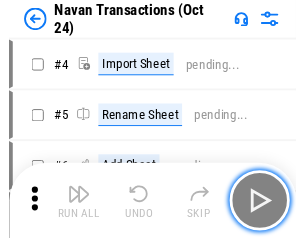scroll, scrollTop: 32, scrollLeft: 0, axis: vertical 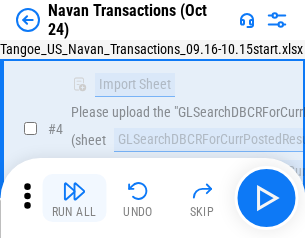 click at bounding box center (74, 191) 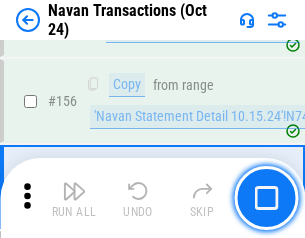 scroll, scrollTop: 6484, scrollLeft: 0, axis: vertical 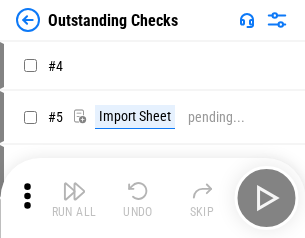 click at bounding box center (74, 191) 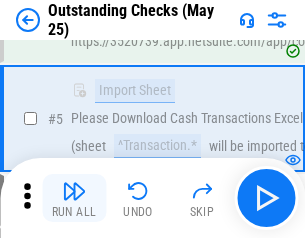 click at bounding box center [74, 191] 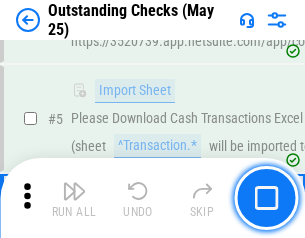 scroll, scrollTop: 209, scrollLeft: 0, axis: vertical 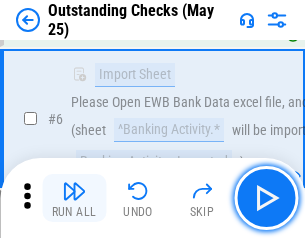 click at bounding box center [74, 191] 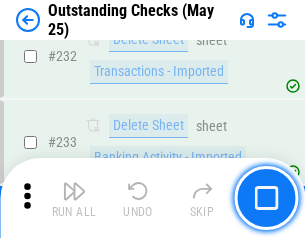 scroll, scrollTop: 6073, scrollLeft: 0, axis: vertical 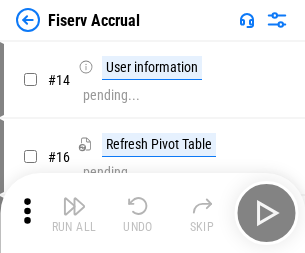 click at bounding box center [74, 206] 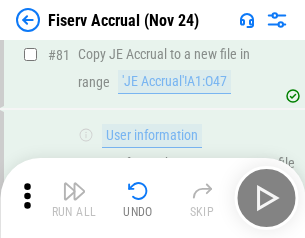 scroll, scrollTop: 2628, scrollLeft: 0, axis: vertical 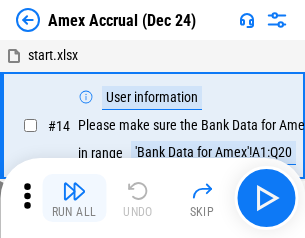 click at bounding box center [74, 191] 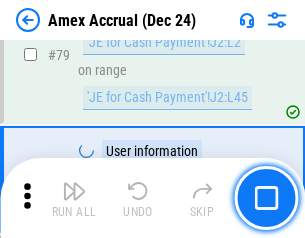 scroll, scrollTop: 2596, scrollLeft: 0, axis: vertical 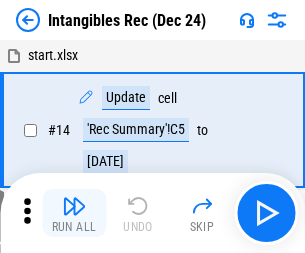 click at bounding box center [74, 206] 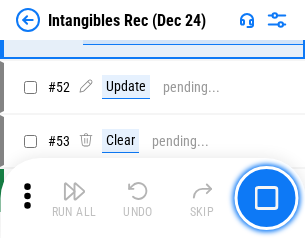 scroll, scrollTop: 779, scrollLeft: 0, axis: vertical 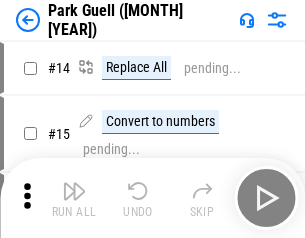 click at bounding box center (74, 191) 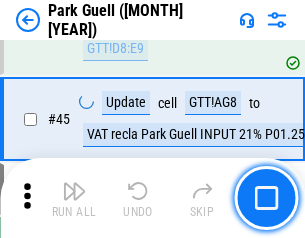 scroll, scrollTop: 2501, scrollLeft: 0, axis: vertical 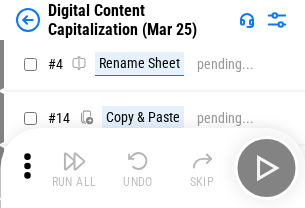 click at bounding box center [74, 161] 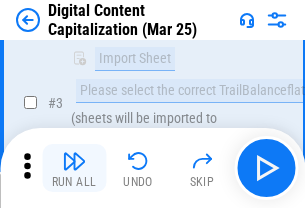 click at bounding box center (74, 161) 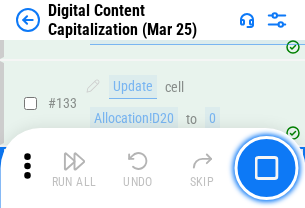 scroll, scrollTop: 2121, scrollLeft: 0, axis: vertical 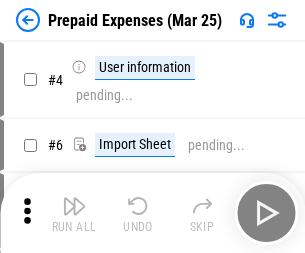 click at bounding box center (74, 206) 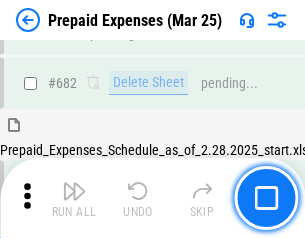 scroll, scrollTop: 5381, scrollLeft: 0, axis: vertical 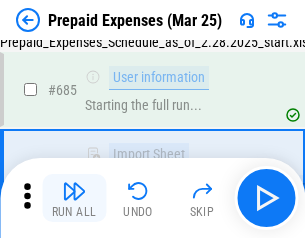 click at bounding box center (74, 191) 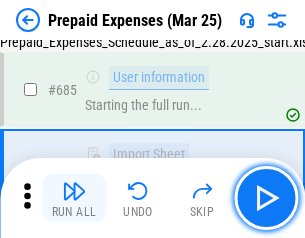 scroll, scrollTop: 5499, scrollLeft: 0, axis: vertical 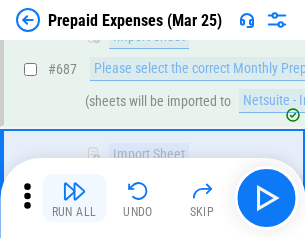 click at bounding box center (74, 191) 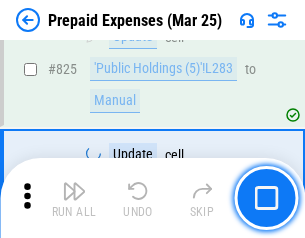 scroll, scrollTop: 8514, scrollLeft: 0, axis: vertical 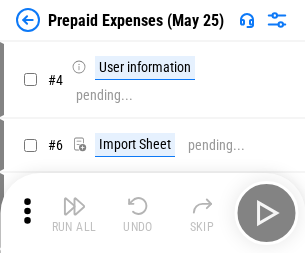 click at bounding box center (74, 206) 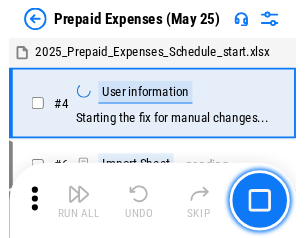 scroll, scrollTop: 88, scrollLeft: 0, axis: vertical 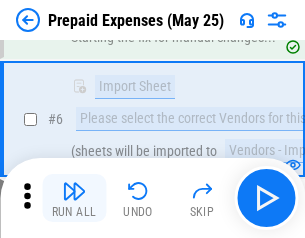 click at bounding box center [74, 191] 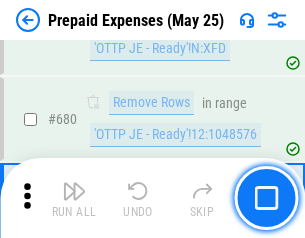 scroll, scrollTop: 6964, scrollLeft: 0, axis: vertical 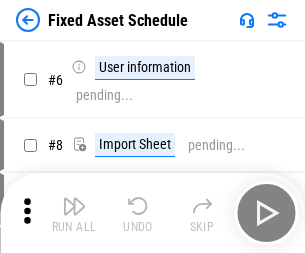 click at bounding box center [74, 206] 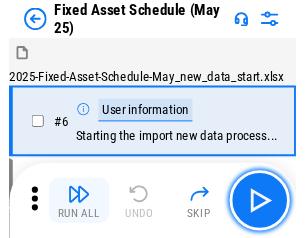 scroll, scrollTop: 108, scrollLeft: 0, axis: vertical 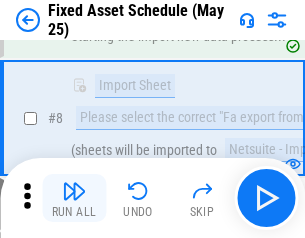 click at bounding box center [74, 191] 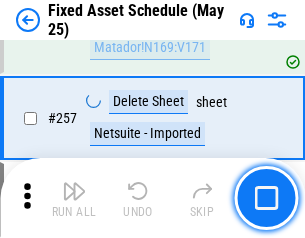 scroll, scrollTop: 6374, scrollLeft: 0, axis: vertical 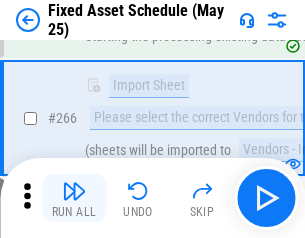 click at bounding box center (74, 191) 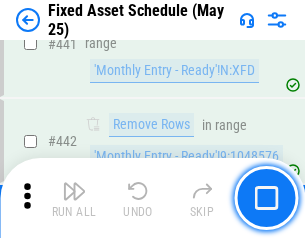 scroll, scrollTop: 8940, scrollLeft: 0, axis: vertical 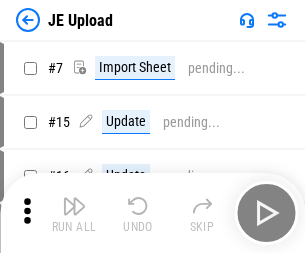 click at bounding box center [74, 206] 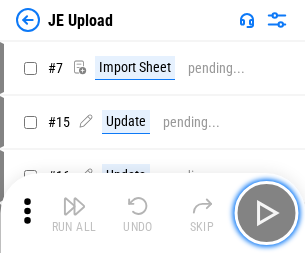 scroll, scrollTop: 7, scrollLeft: 0, axis: vertical 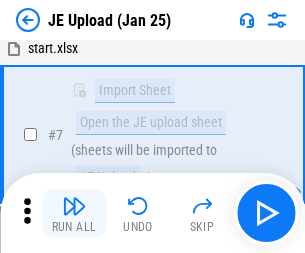 click at bounding box center (74, 206) 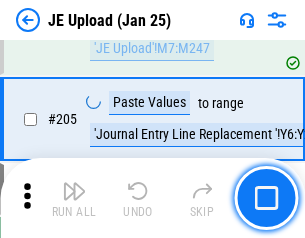 scroll, scrollTop: 4826, scrollLeft: 0, axis: vertical 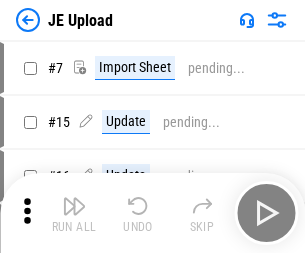 click at bounding box center (74, 206) 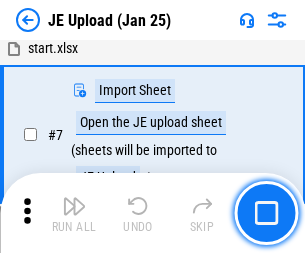 click at bounding box center (74, 206) 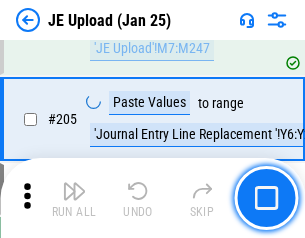 scroll, scrollTop: 4826, scrollLeft: 0, axis: vertical 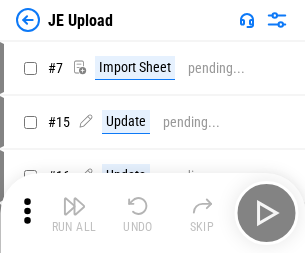 click at bounding box center (74, 206) 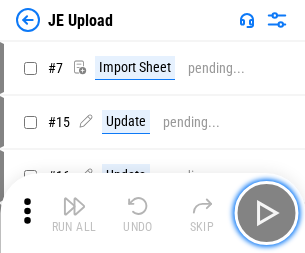 scroll, scrollTop: 7, scrollLeft: 0, axis: vertical 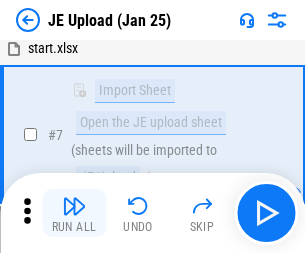 click at bounding box center [74, 206] 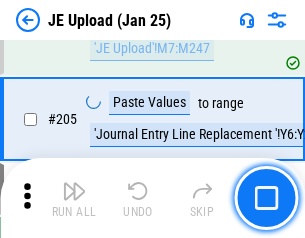 scroll, scrollTop: 4826, scrollLeft: 0, axis: vertical 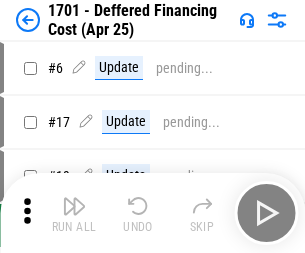 click at bounding box center [74, 206] 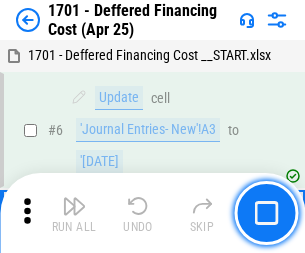 scroll, scrollTop: 240, scrollLeft: 0, axis: vertical 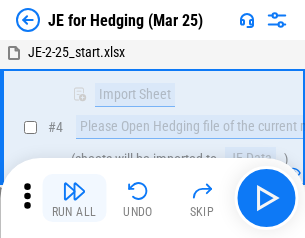 click at bounding box center [74, 191] 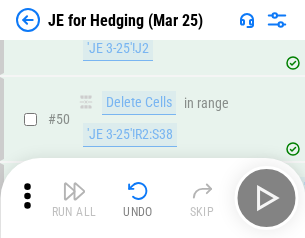 scroll, scrollTop: 1295, scrollLeft: 0, axis: vertical 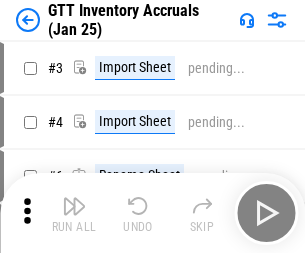 click at bounding box center (74, 206) 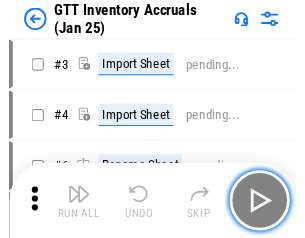 scroll, scrollTop: 3, scrollLeft: 0, axis: vertical 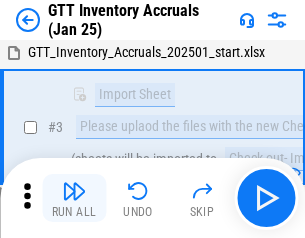 click at bounding box center [74, 191] 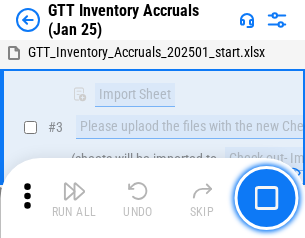 scroll, scrollTop: 129, scrollLeft: 0, axis: vertical 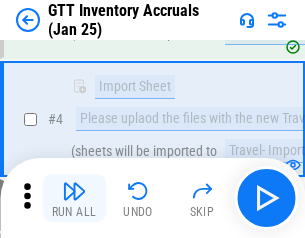 click at bounding box center [74, 191] 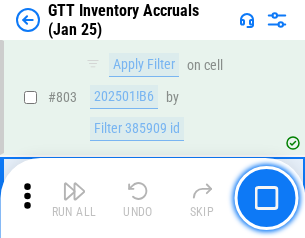 scroll, scrollTop: 15180, scrollLeft: 0, axis: vertical 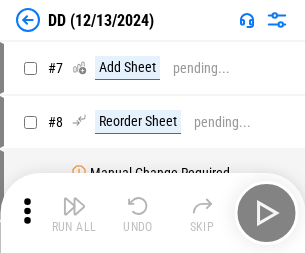 click at bounding box center [74, 206] 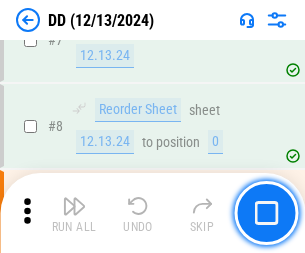 scroll, scrollTop: 193, scrollLeft: 0, axis: vertical 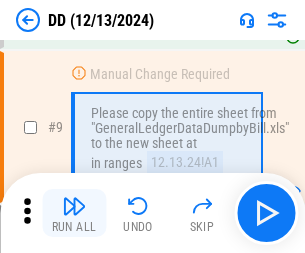 click at bounding box center [74, 206] 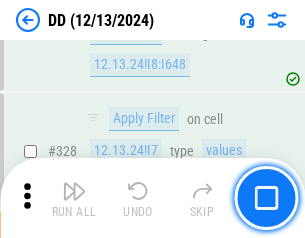 scroll, scrollTop: 8948, scrollLeft: 0, axis: vertical 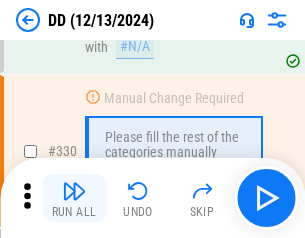 click at bounding box center (74, 191) 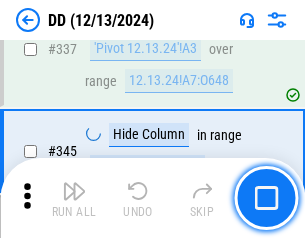 scroll, scrollTop: 9572, scrollLeft: 0, axis: vertical 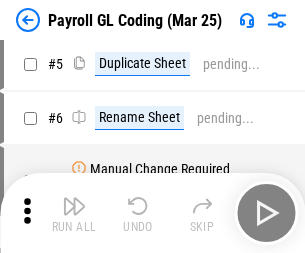 click at bounding box center [74, 206] 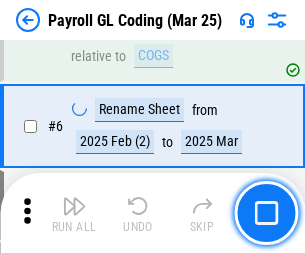 scroll, scrollTop: 240, scrollLeft: 0, axis: vertical 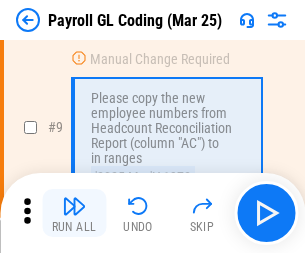 click at bounding box center (74, 206) 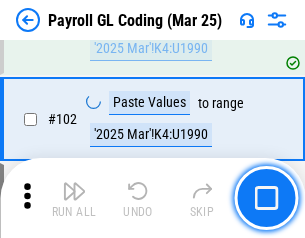 scroll, scrollTop: 4692, scrollLeft: 0, axis: vertical 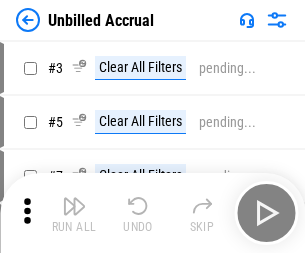 click at bounding box center [74, 206] 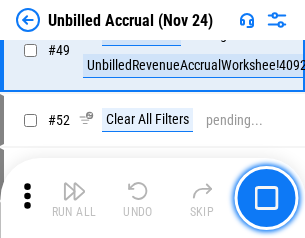 scroll, scrollTop: 1814, scrollLeft: 0, axis: vertical 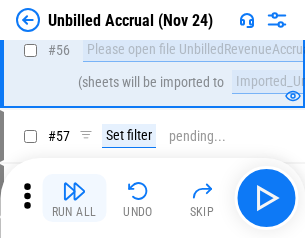 click at bounding box center (74, 191) 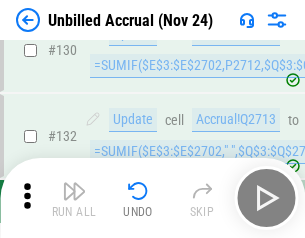 scroll, scrollTop: 5957, scrollLeft: 0, axis: vertical 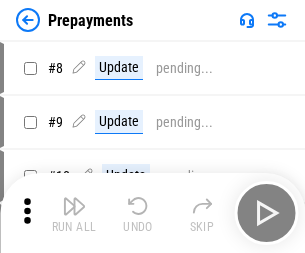 click at bounding box center [74, 206] 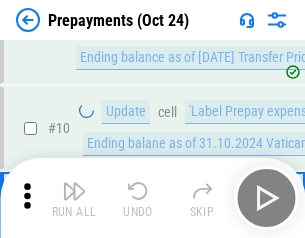 scroll, scrollTop: 125, scrollLeft: 0, axis: vertical 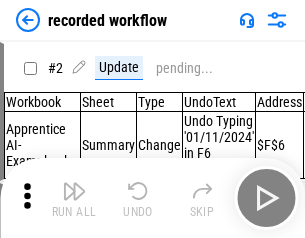 click at bounding box center (74, 191) 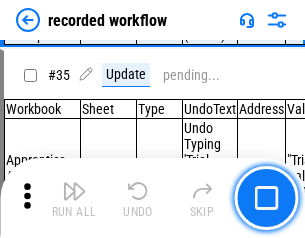 scroll, scrollTop: 6251, scrollLeft: 0, axis: vertical 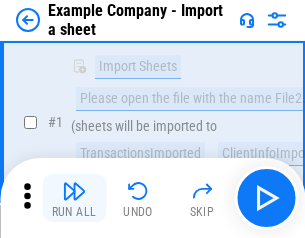 click at bounding box center [74, 191] 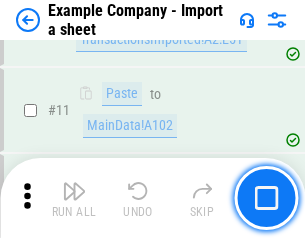 scroll, scrollTop: 442, scrollLeft: 0, axis: vertical 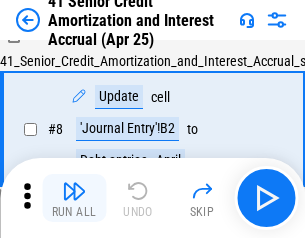 click at bounding box center [74, 191] 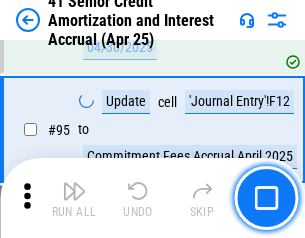 scroll, scrollTop: 1584, scrollLeft: 0, axis: vertical 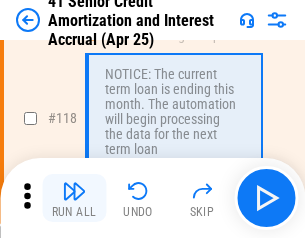 click at bounding box center [74, 191] 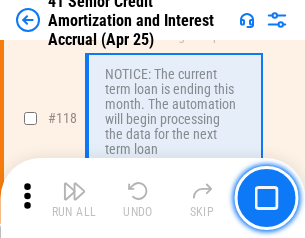scroll, scrollTop: 1887, scrollLeft: 0, axis: vertical 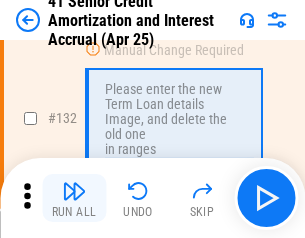 click at bounding box center (74, 191) 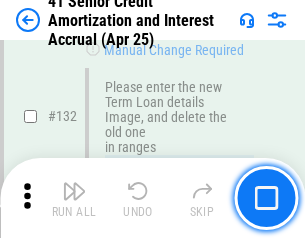 scroll, scrollTop: 2090, scrollLeft: 0, axis: vertical 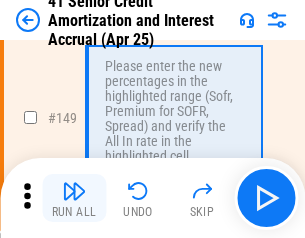 click at bounding box center [74, 191] 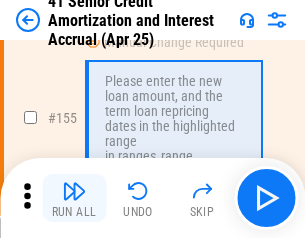 click at bounding box center (74, 191) 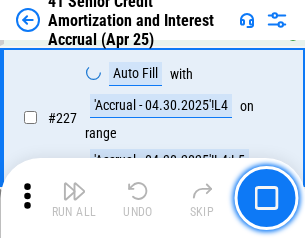 scroll, scrollTop: 4479, scrollLeft: 0, axis: vertical 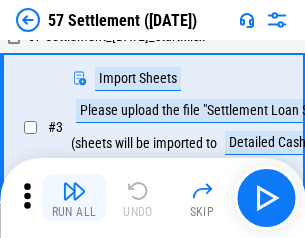 click at bounding box center (74, 191) 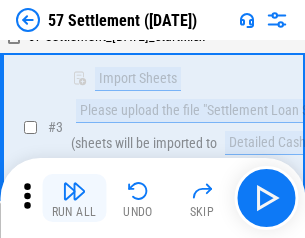 click at bounding box center [74, 191] 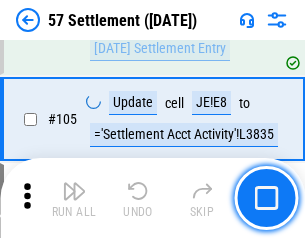scroll, scrollTop: 1263, scrollLeft: 0, axis: vertical 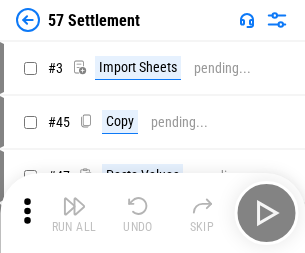 click at bounding box center (74, 206) 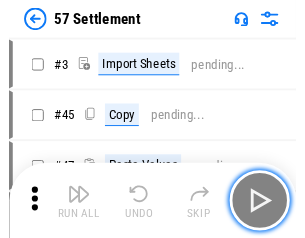 scroll, scrollTop: 19, scrollLeft: 0, axis: vertical 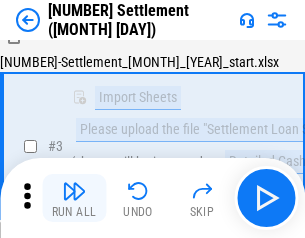 click at bounding box center [74, 191] 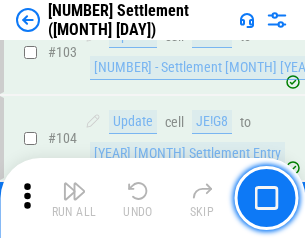 scroll, scrollTop: 1263, scrollLeft: 0, axis: vertical 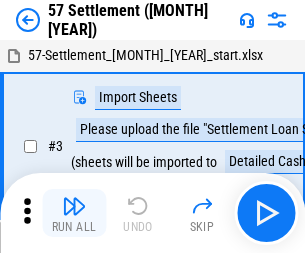 click at bounding box center [74, 206] 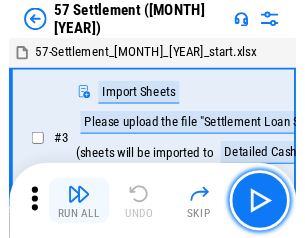 scroll, scrollTop: 19, scrollLeft: 0, axis: vertical 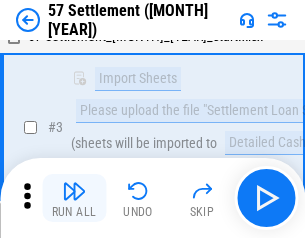 click at bounding box center [74, 191] 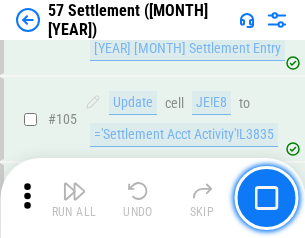 scroll, scrollTop: 1263, scrollLeft: 0, axis: vertical 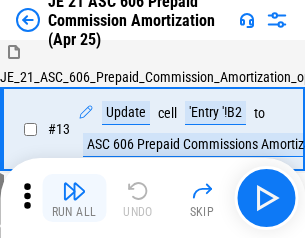 click at bounding box center (74, 191) 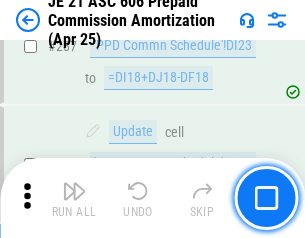 scroll, scrollTop: 3680, scrollLeft: 0, axis: vertical 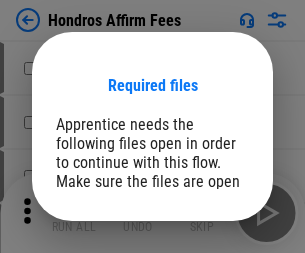 click on "Open" at bounding box center (209, 268) 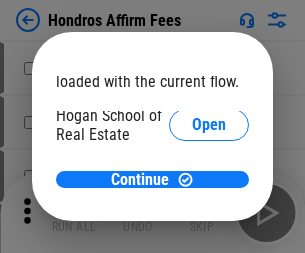 click on "Open" at bounding box center [209, 221] 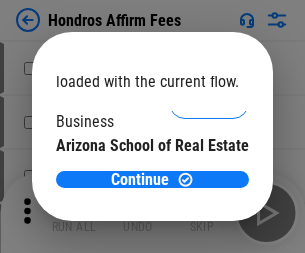 click on "Open" at bounding box center (209, 195) 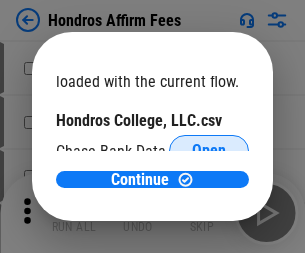 click on "Open" at bounding box center [209, 151] 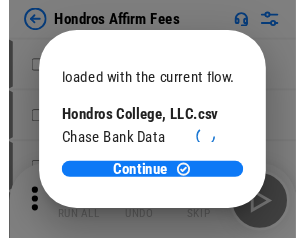 scroll, scrollTop: 314, scrollLeft: 0, axis: vertical 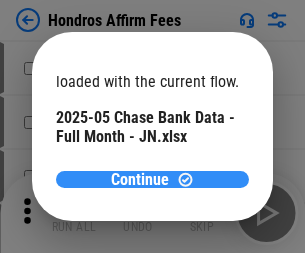 click on "Continue" at bounding box center [140, 180] 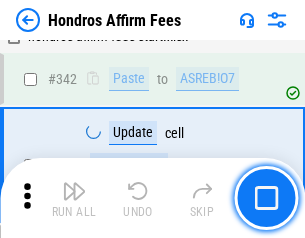 scroll, scrollTop: 4545, scrollLeft: 0, axis: vertical 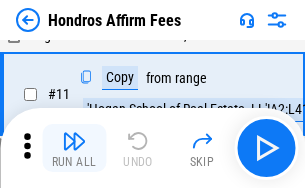 click at bounding box center (74, 141) 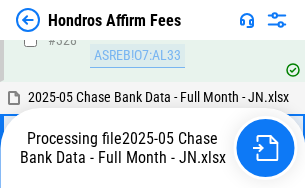 scroll, scrollTop: 4352, scrollLeft: 0, axis: vertical 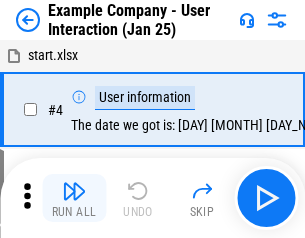 click at bounding box center [74, 191] 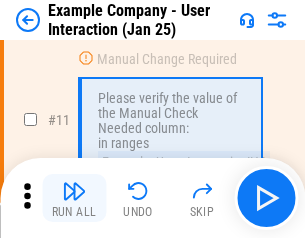 click at bounding box center (74, 191) 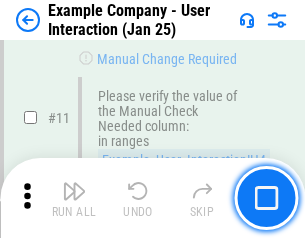 scroll, scrollTop: 433, scrollLeft: 0, axis: vertical 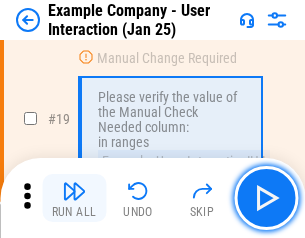click at bounding box center [74, 191] 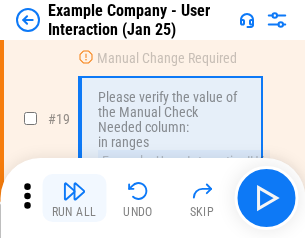 click at bounding box center [74, 191] 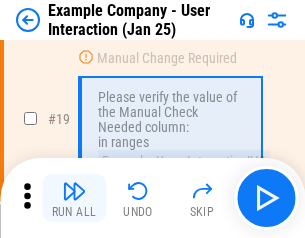 click at bounding box center [74, 191] 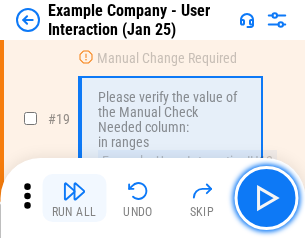 click at bounding box center [74, 191] 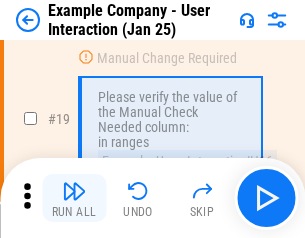 click at bounding box center (74, 191) 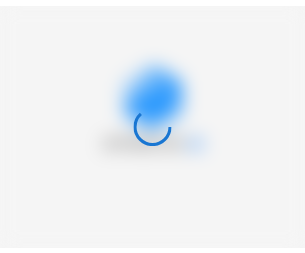 scroll, scrollTop: 0, scrollLeft: 0, axis: both 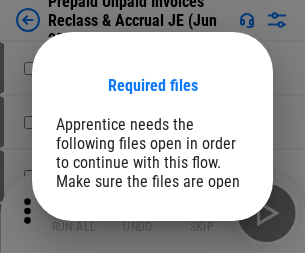 click on "Open" at bounding box center (209, 278) 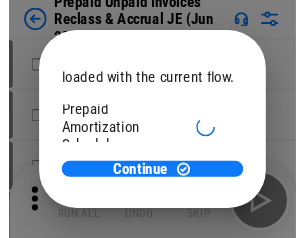 scroll, scrollTop: 119, scrollLeft: 0, axis: vertical 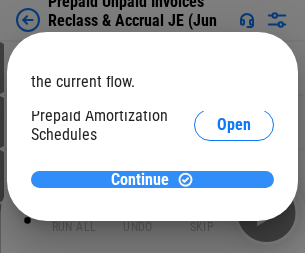 click on "Continue" at bounding box center (140, 180) 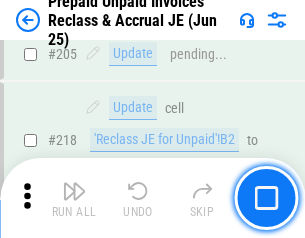 scroll, scrollTop: 2592, scrollLeft: 0, axis: vertical 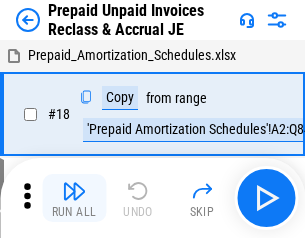 click at bounding box center [74, 191] 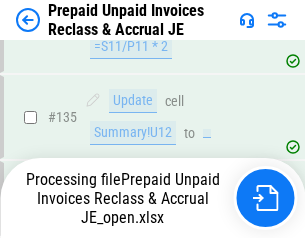 scroll, scrollTop: 2592, scrollLeft: 0, axis: vertical 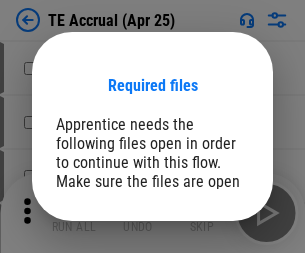 click on "Open" at bounding box center (209, 287) 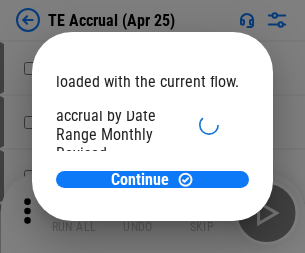 scroll, scrollTop: 119, scrollLeft: 0, axis: vertical 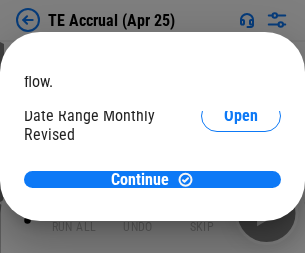 click on "Open" at bounding box center (241, 192) 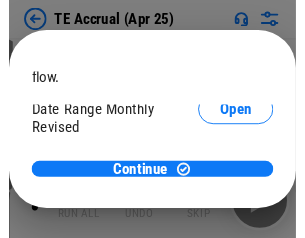 scroll, scrollTop: 93, scrollLeft: 0, axis: vertical 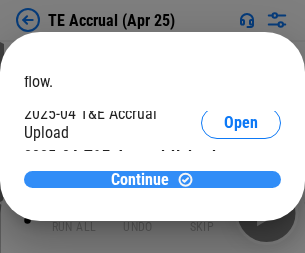 click on "Continue" at bounding box center [140, 180] 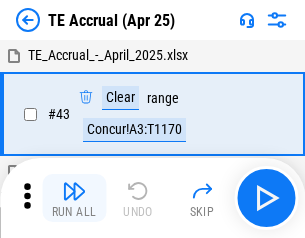 click at bounding box center (74, 191) 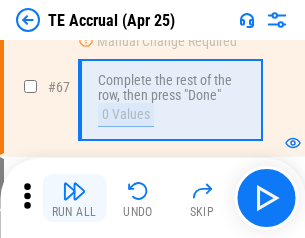 click at bounding box center [74, 191] 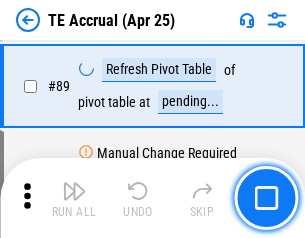 scroll, scrollTop: 1663, scrollLeft: 0, axis: vertical 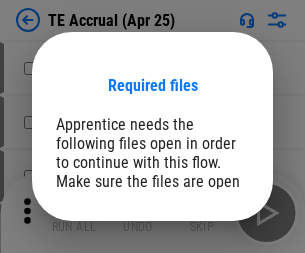 click on "Open" at bounding box center (209, 287) 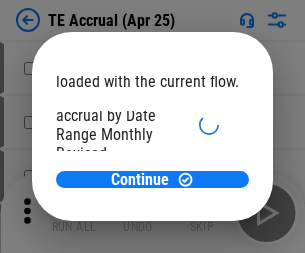 scroll, scrollTop: 119, scrollLeft: 0, axis: vertical 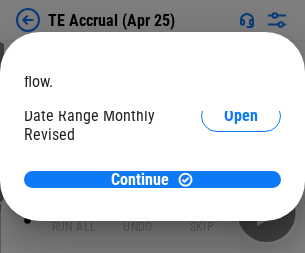 click on "Open" at bounding box center (241, 192) 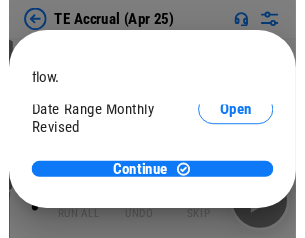 scroll, scrollTop: 93, scrollLeft: 0, axis: vertical 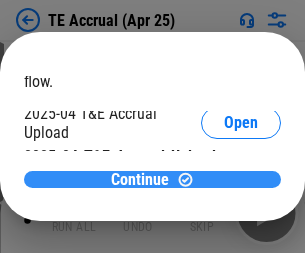 click on "Continue" at bounding box center [140, 180] 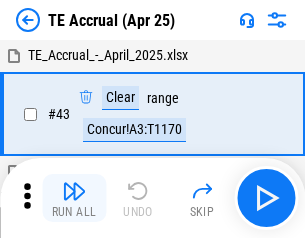 click at bounding box center [74, 191] 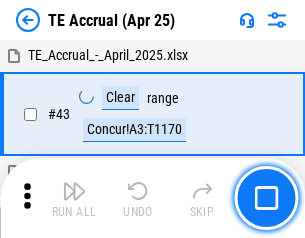 scroll, scrollTop: 115, scrollLeft: 0, axis: vertical 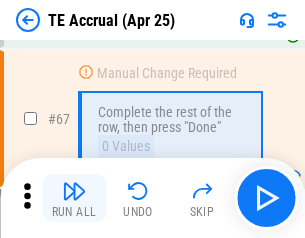 click at bounding box center [74, 191] 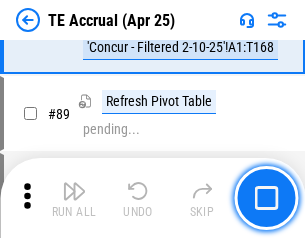 scroll, scrollTop: 1663, scrollLeft: 0, axis: vertical 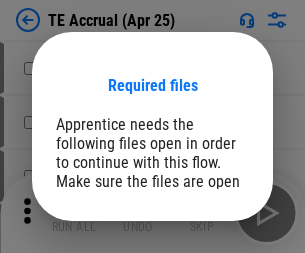 click on "Open" at bounding box center [209, 287] 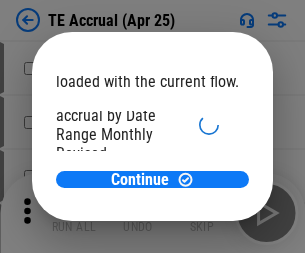 scroll, scrollTop: 119, scrollLeft: 0, axis: vertical 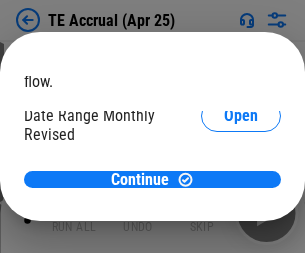 click on "Open" at bounding box center [241, 192] 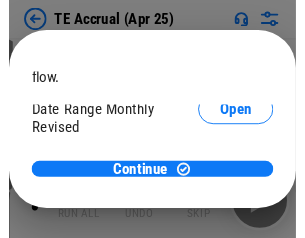 scroll, scrollTop: 93, scrollLeft: 0, axis: vertical 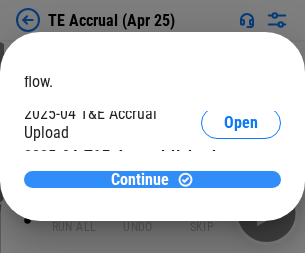 click on "Continue" at bounding box center [140, 180] 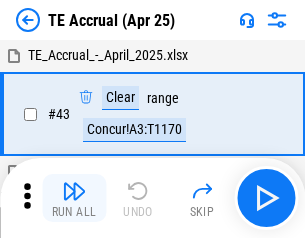 click at bounding box center (74, 191) 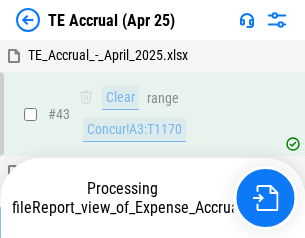 scroll, scrollTop: 115, scrollLeft: 0, axis: vertical 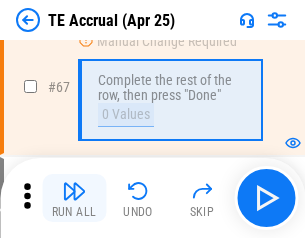 click at bounding box center (74, 191) 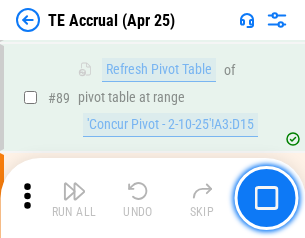scroll, scrollTop: 1663, scrollLeft: 0, axis: vertical 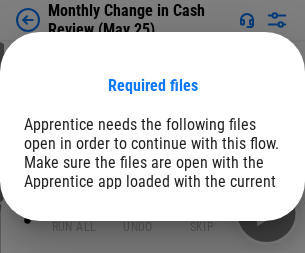 click on "Open" at bounding box center [241, 246] 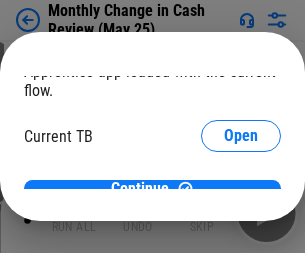 click on "Open" at bounding box center (241, 197) 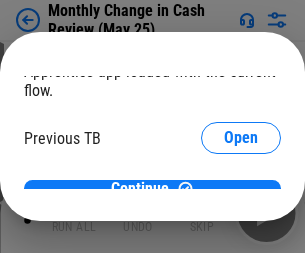 scroll, scrollTop: 65, scrollLeft: 0, axis: vertical 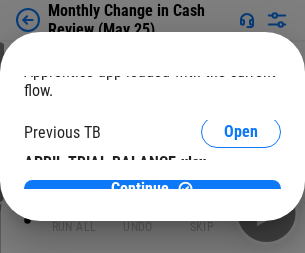 click on "Open" at bounding box center (326, 193) 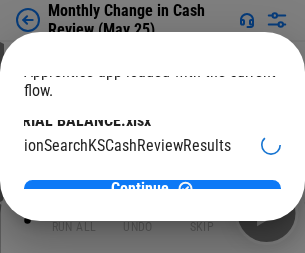 scroll, scrollTop: 126, scrollLeft: 80, axis: both 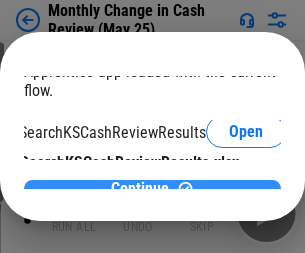 click on "Continue" at bounding box center [140, 189] 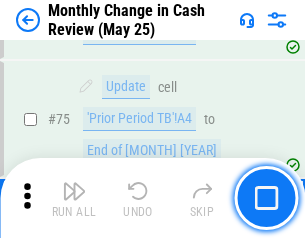scroll, scrollTop: 1431, scrollLeft: 0, axis: vertical 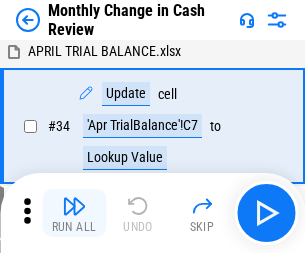 click at bounding box center [74, 206] 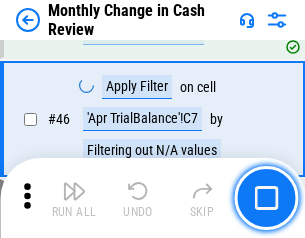 scroll, scrollTop: 656, scrollLeft: 0, axis: vertical 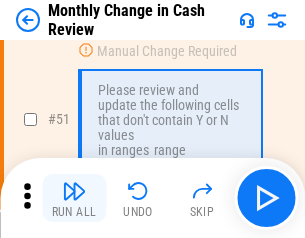 click at bounding box center [74, 191] 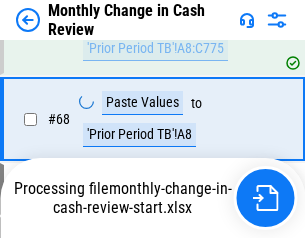 scroll, scrollTop: 1431, scrollLeft: 0, axis: vertical 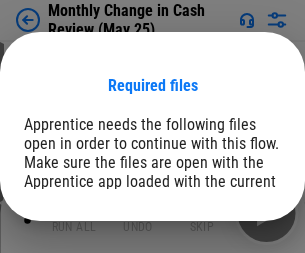 click on "Open" at bounding box center (241, 246) 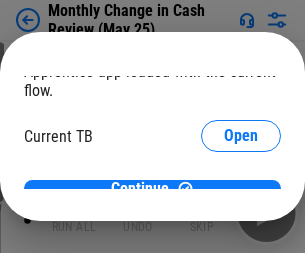 click on "Open" at bounding box center (241, 197) 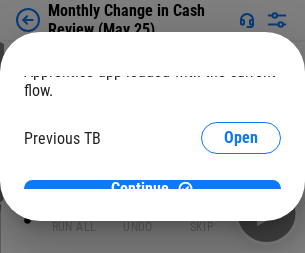 scroll, scrollTop: 65, scrollLeft: 0, axis: vertical 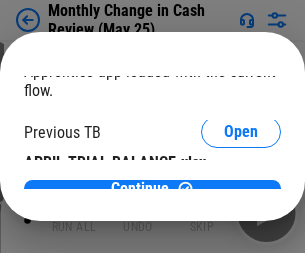 click on "Open" at bounding box center (326, 193) 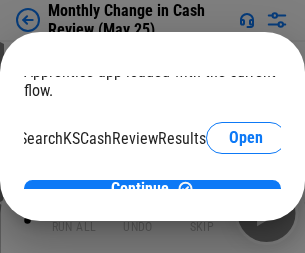 scroll, scrollTop: 126, scrollLeft: 80, axis: both 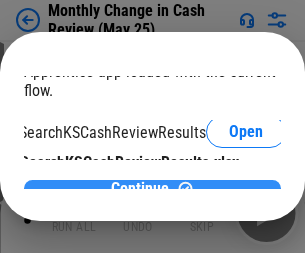 click on "Continue" at bounding box center (140, 189) 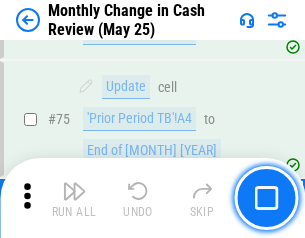 scroll, scrollTop: 1431, scrollLeft: 0, axis: vertical 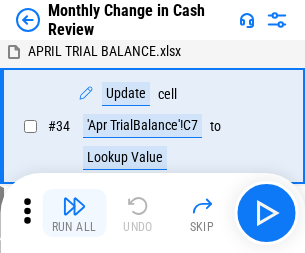 click at bounding box center (74, 206) 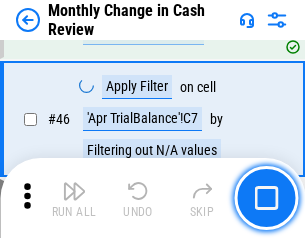 scroll, scrollTop: 656, scrollLeft: 0, axis: vertical 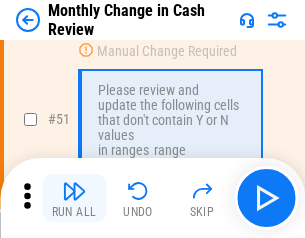 click at bounding box center (74, 191) 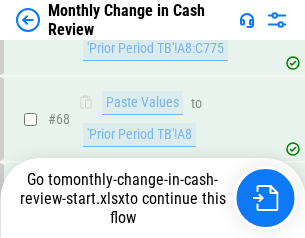 scroll, scrollTop: 1431, scrollLeft: 0, axis: vertical 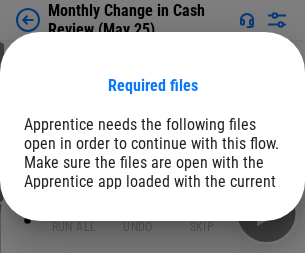 click on "Open" at bounding box center [241, 246] 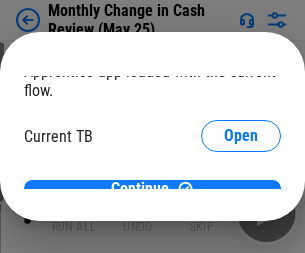 click on "Open" at bounding box center [241, 197] 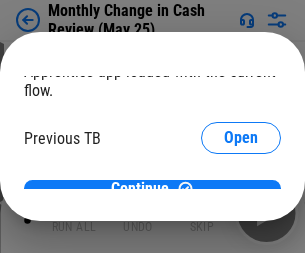 scroll, scrollTop: 65, scrollLeft: 0, axis: vertical 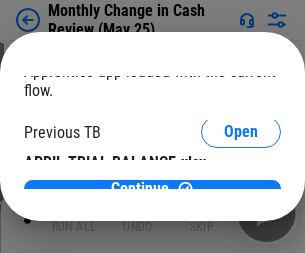 click on "Open" at bounding box center (326, 193) 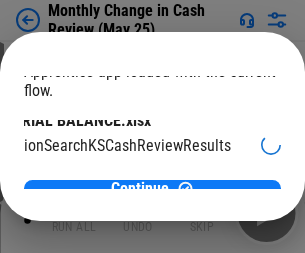 scroll, scrollTop: 126, scrollLeft: 80, axis: both 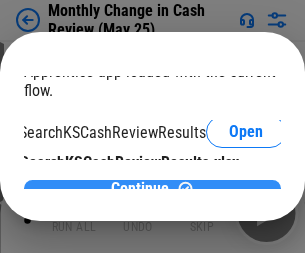 click on "Continue" at bounding box center [140, 189] 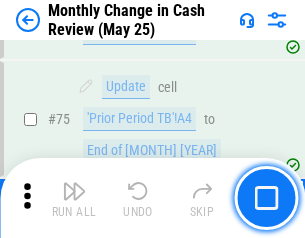scroll, scrollTop: 1431, scrollLeft: 0, axis: vertical 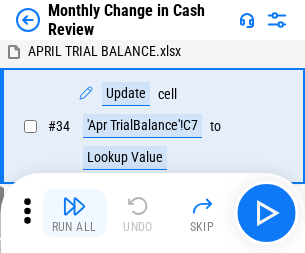 click at bounding box center [74, 206] 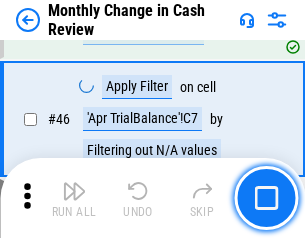 scroll, scrollTop: 656, scrollLeft: 0, axis: vertical 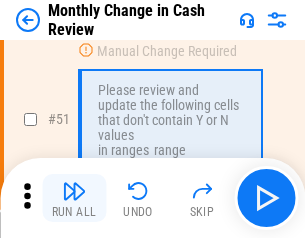 click at bounding box center [74, 191] 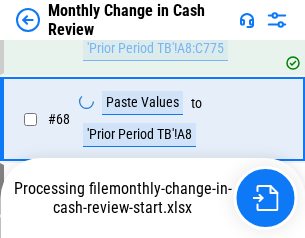 scroll, scrollTop: 1431, scrollLeft: 0, axis: vertical 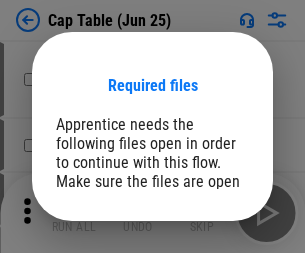 click on "Open" at bounding box center (209, 268) 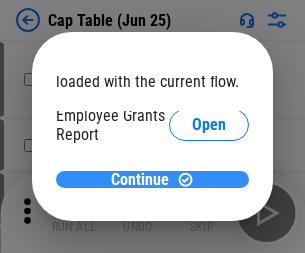 click on "Continue" at bounding box center [140, 180] 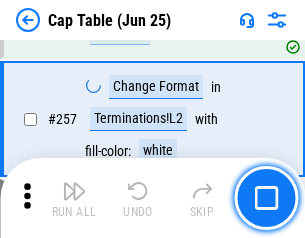 scroll, scrollTop: 9188, scrollLeft: 0, axis: vertical 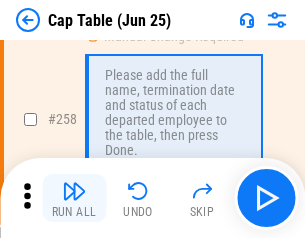 click at bounding box center (74, 191) 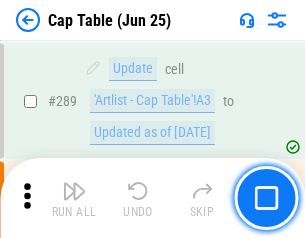 scroll, scrollTop: 10397, scrollLeft: 0, axis: vertical 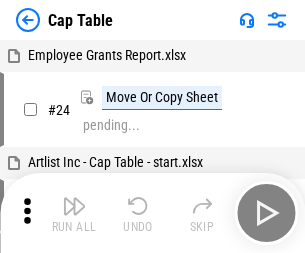 click at bounding box center [74, 206] 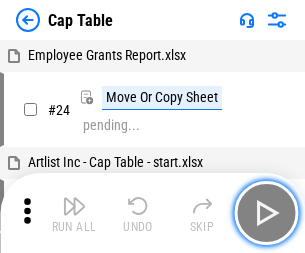 scroll, scrollTop: 31, scrollLeft: 0, axis: vertical 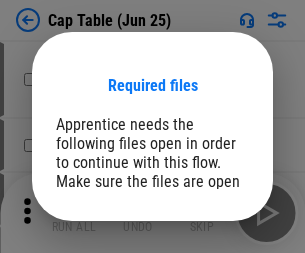 click on "Open" at bounding box center [209, 268] 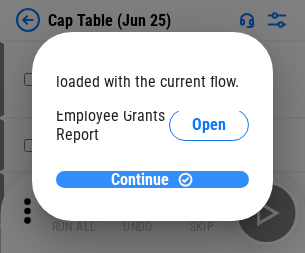 click on "Continue" at bounding box center (140, 180) 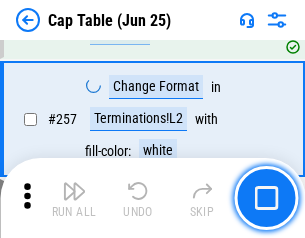 scroll, scrollTop: 9188, scrollLeft: 0, axis: vertical 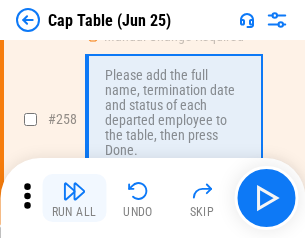 click at bounding box center [74, 191] 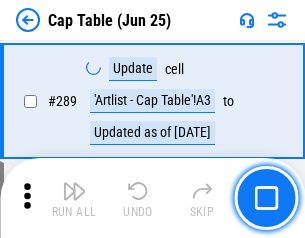 scroll, scrollTop: 10397, scrollLeft: 0, axis: vertical 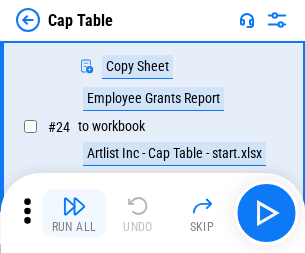 click at bounding box center [74, 206] 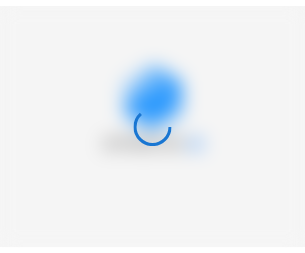 scroll, scrollTop: 0, scrollLeft: 0, axis: both 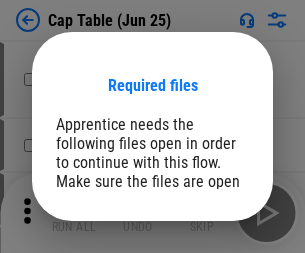 click on "Open" at bounding box center (209, 268) 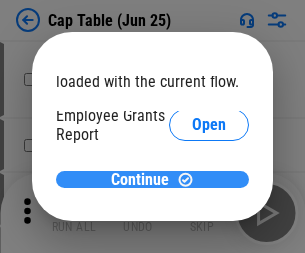 click on "Continue" at bounding box center (140, 180) 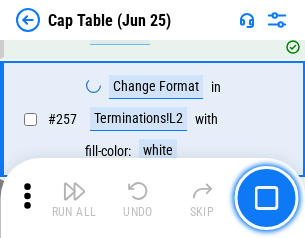 scroll, scrollTop: 9188, scrollLeft: 0, axis: vertical 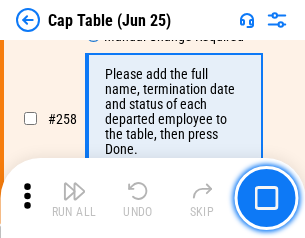 click at bounding box center (74, 191) 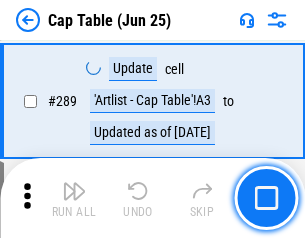 scroll, scrollTop: 10397, scrollLeft: 0, axis: vertical 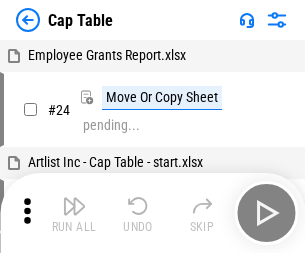 click at bounding box center (74, 206) 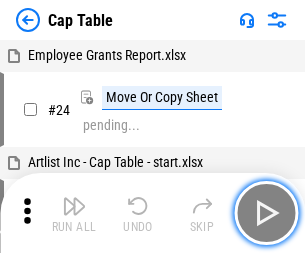 scroll, scrollTop: 31, scrollLeft: 0, axis: vertical 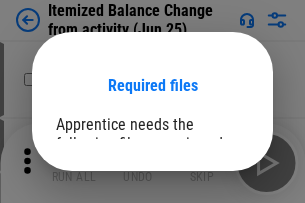 click on "Open" at bounding box center (209, 278) 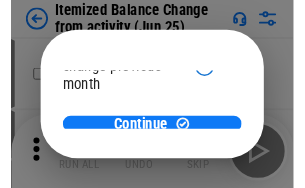 scroll, scrollTop: 146, scrollLeft: 0, axis: vertical 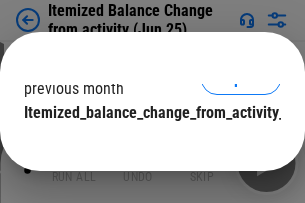 click on "Continue" at bounding box center [140, 153] 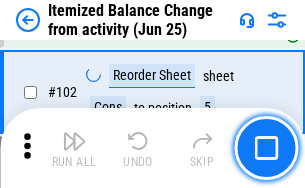 scroll, scrollTop: 3345, scrollLeft: 0, axis: vertical 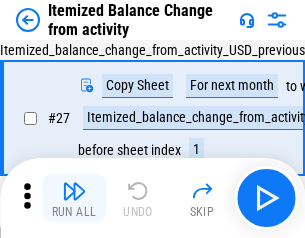 click at bounding box center (74, 191) 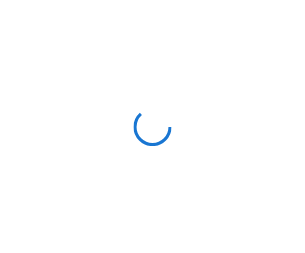 scroll, scrollTop: 0, scrollLeft: 0, axis: both 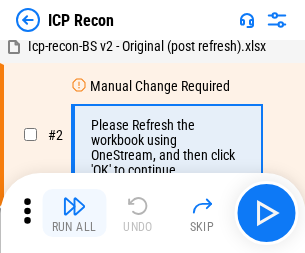 click at bounding box center [74, 206] 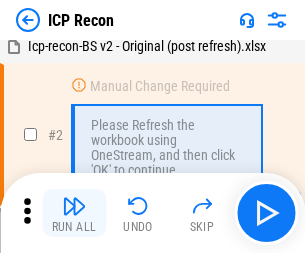 click at bounding box center [74, 206] 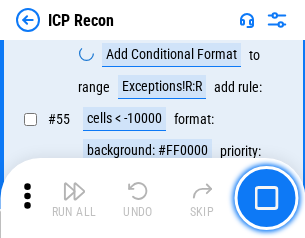 scroll, scrollTop: 1743, scrollLeft: 0, axis: vertical 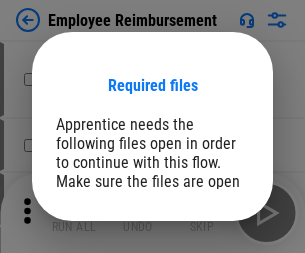 click on "Open" at bounding box center [209, 268] 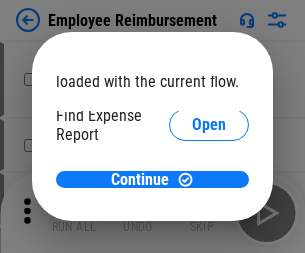 click on "Open" at bounding box center [209, 240] 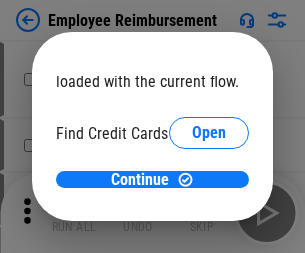 scroll, scrollTop: 119, scrollLeft: 0, axis: vertical 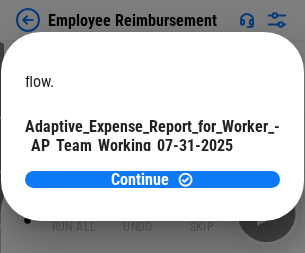 click on "Open" at bounding box center (240, 195) 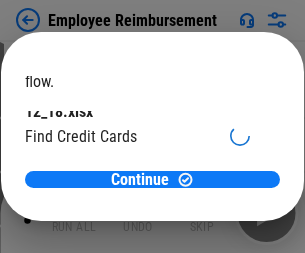 scroll, scrollTop: 208, scrollLeft: 0, axis: vertical 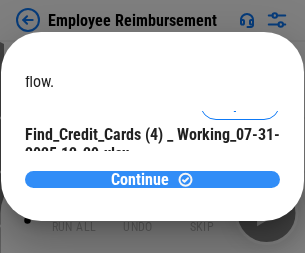 click on "Continue" at bounding box center (140, 180) 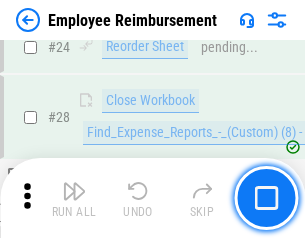 scroll, scrollTop: 935, scrollLeft: 0, axis: vertical 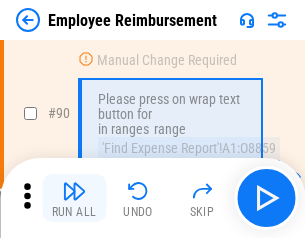 click at bounding box center (74, 191) 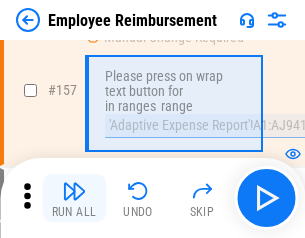 click at bounding box center [74, 191] 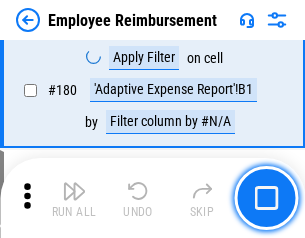 scroll, scrollTop: 5083, scrollLeft: 0, axis: vertical 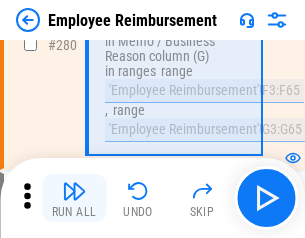 click at bounding box center (74, 191) 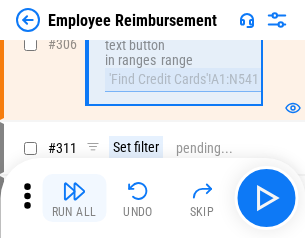 click at bounding box center [74, 191] 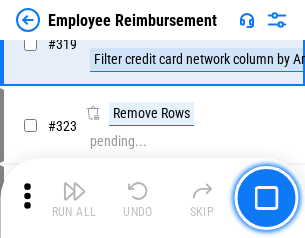 scroll, scrollTop: 10279, scrollLeft: 0, axis: vertical 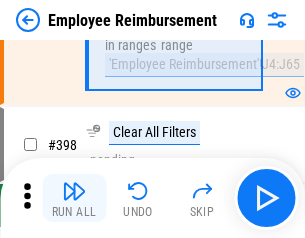 click at bounding box center (74, 191) 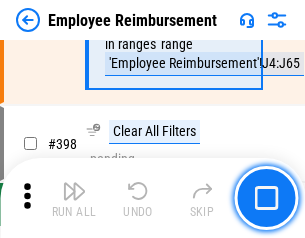 click at bounding box center [74, 191] 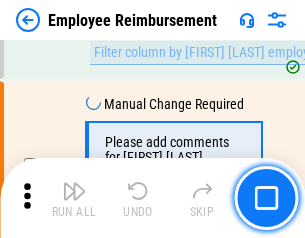 scroll, scrollTop: 12142, scrollLeft: 0, axis: vertical 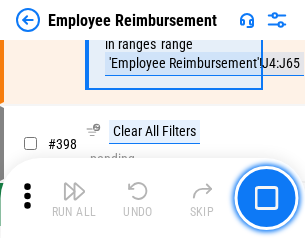 click at bounding box center [74, 191] 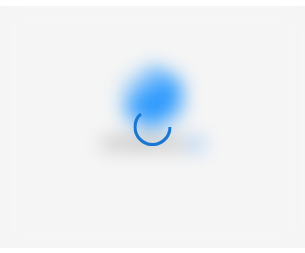scroll, scrollTop: 0, scrollLeft: 0, axis: both 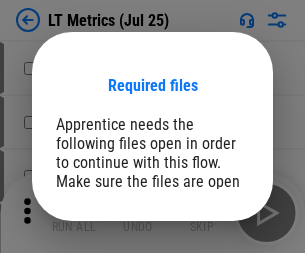 click on "Open" at bounding box center [209, 265] 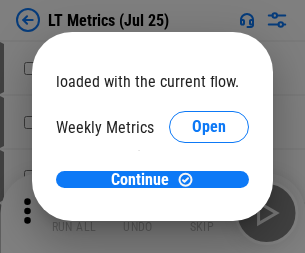 click on "Open" at bounding box center [209, 210] 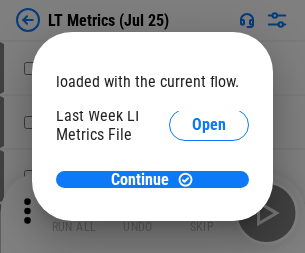 click on "Open" at bounding box center [209, 211] 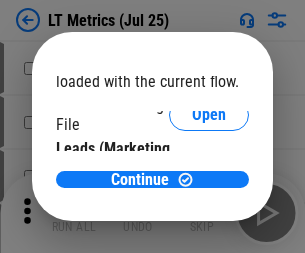 click on "Open" at bounding box center (209, 201) 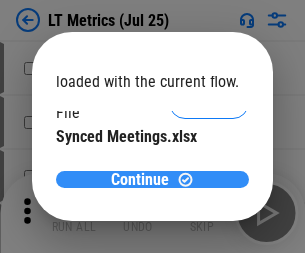 click on "Continue" at bounding box center [140, 180] 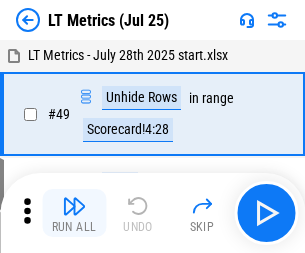 click at bounding box center [74, 206] 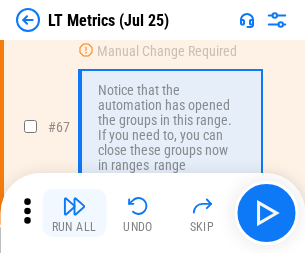 click at bounding box center [74, 206] 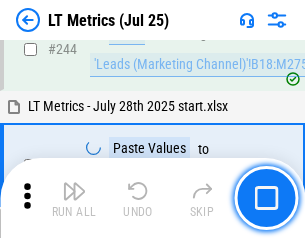 scroll, scrollTop: 3129, scrollLeft: 0, axis: vertical 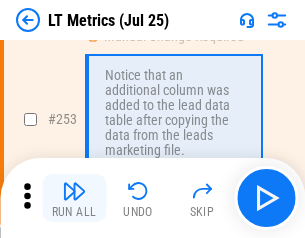 click at bounding box center [74, 191] 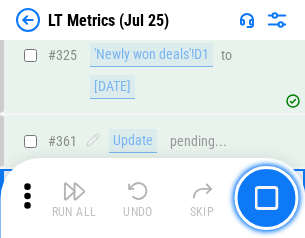 scroll, scrollTop: 4652, scrollLeft: 0, axis: vertical 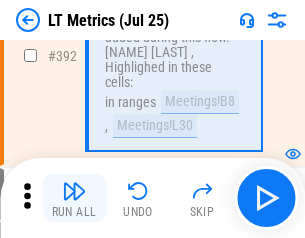 click at bounding box center (74, 191) 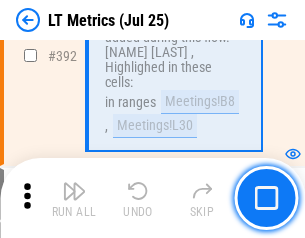 scroll, scrollTop: 5129, scrollLeft: 0, axis: vertical 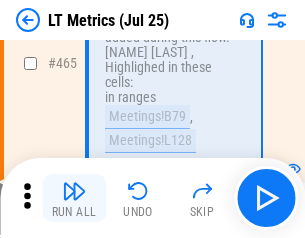 click at bounding box center (74, 191) 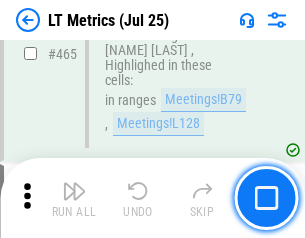scroll, scrollTop: 5308, scrollLeft: 0, axis: vertical 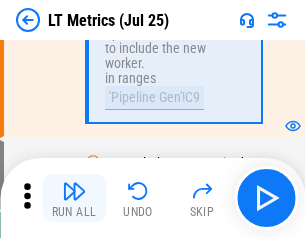 click at bounding box center [74, 191] 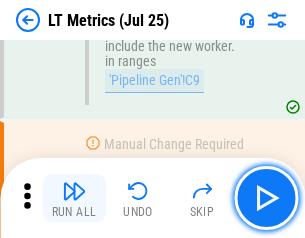 scroll, scrollTop: 6907, scrollLeft: 0, axis: vertical 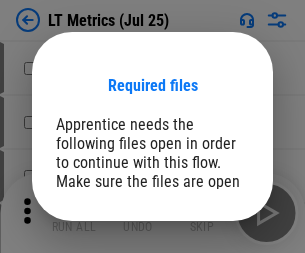 click on "Open" at bounding box center [209, 265] 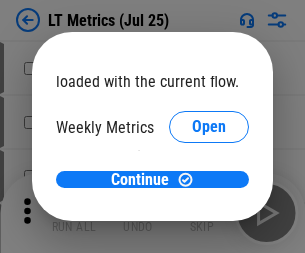 click on "Open" at bounding box center (209, 210) 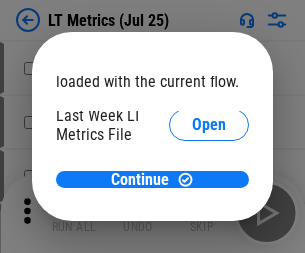 click on "Open" at bounding box center [209, 211] 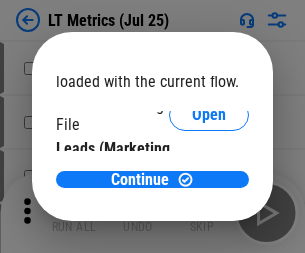 click on "Open" at bounding box center (209, 201) 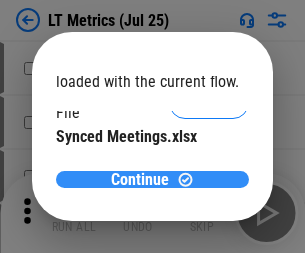 click on "Continue" at bounding box center (140, 180) 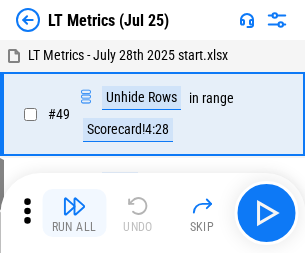 click at bounding box center (74, 206) 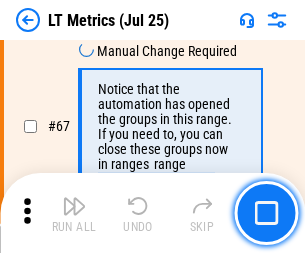 click at bounding box center [74, 206] 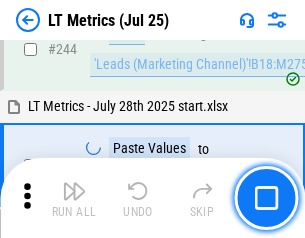 scroll, scrollTop: 3129, scrollLeft: 0, axis: vertical 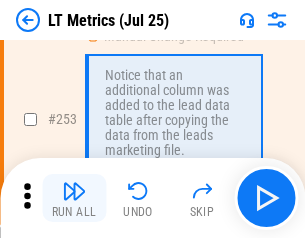 click at bounding box center (74, 191) 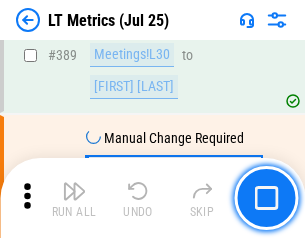 scroll, scrollTop: 4652, scrollLeft: 0, axis: vertical 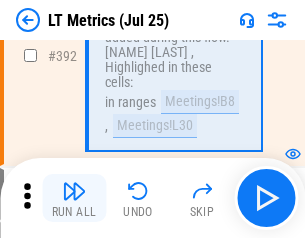 click at bounding box center [74, 191] 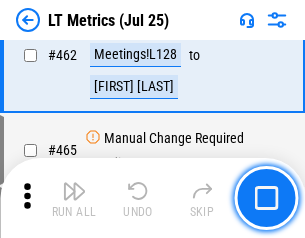 scroll, scrollTop: 5129, scrollLeft: 0, axis: vertical 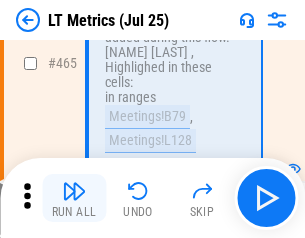 click at bounding box center (74, 191) 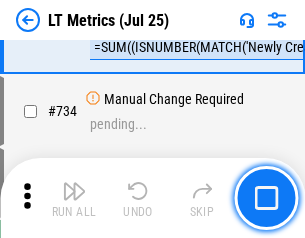 scroll, scrollTop: 6742, scrollLeft: 0, axis: vertical 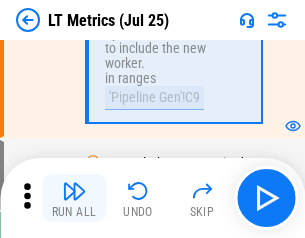 click at bounding box center [74, 191] 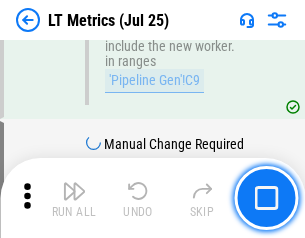 scroll, scrollTop: 6907, scrollLeft: 0, axis: vertical 